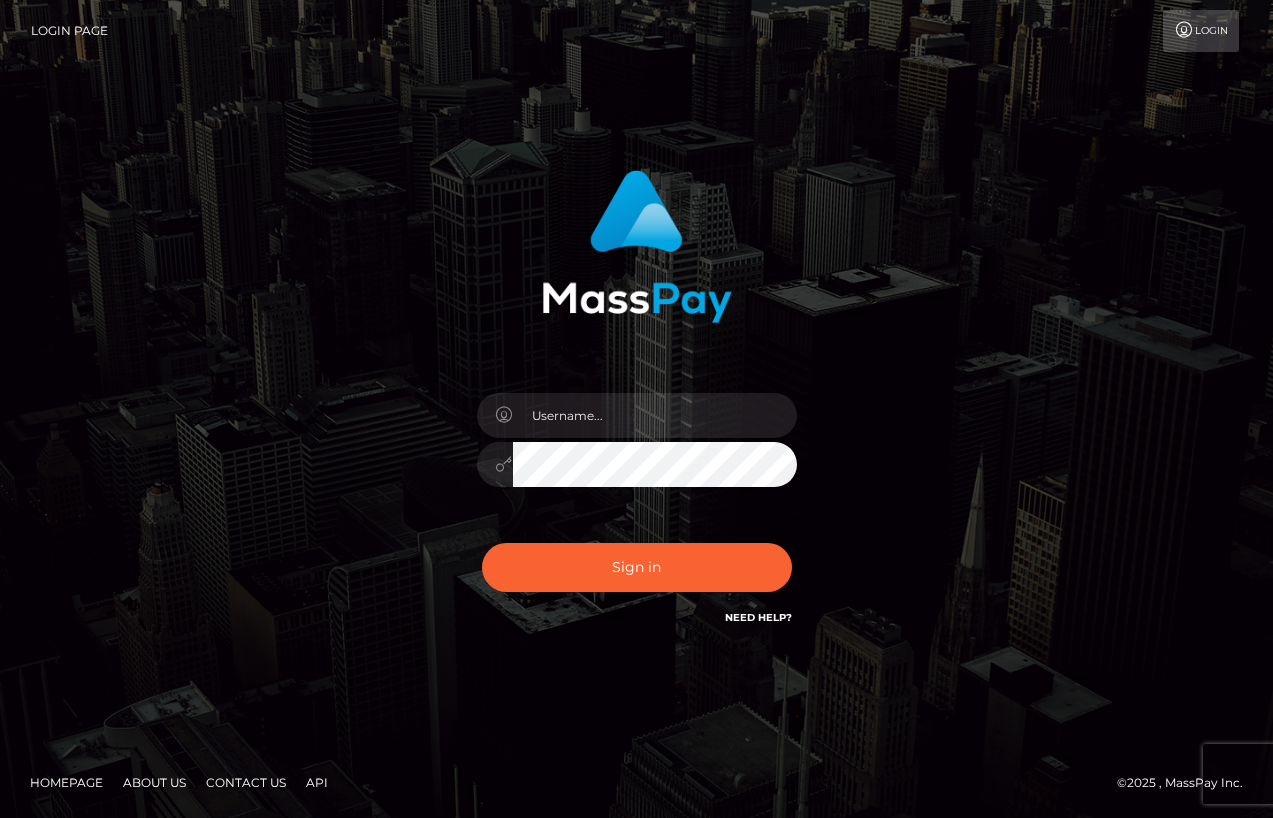 scroll, scrollTop: 0, scrollLeft: 0, axis: both 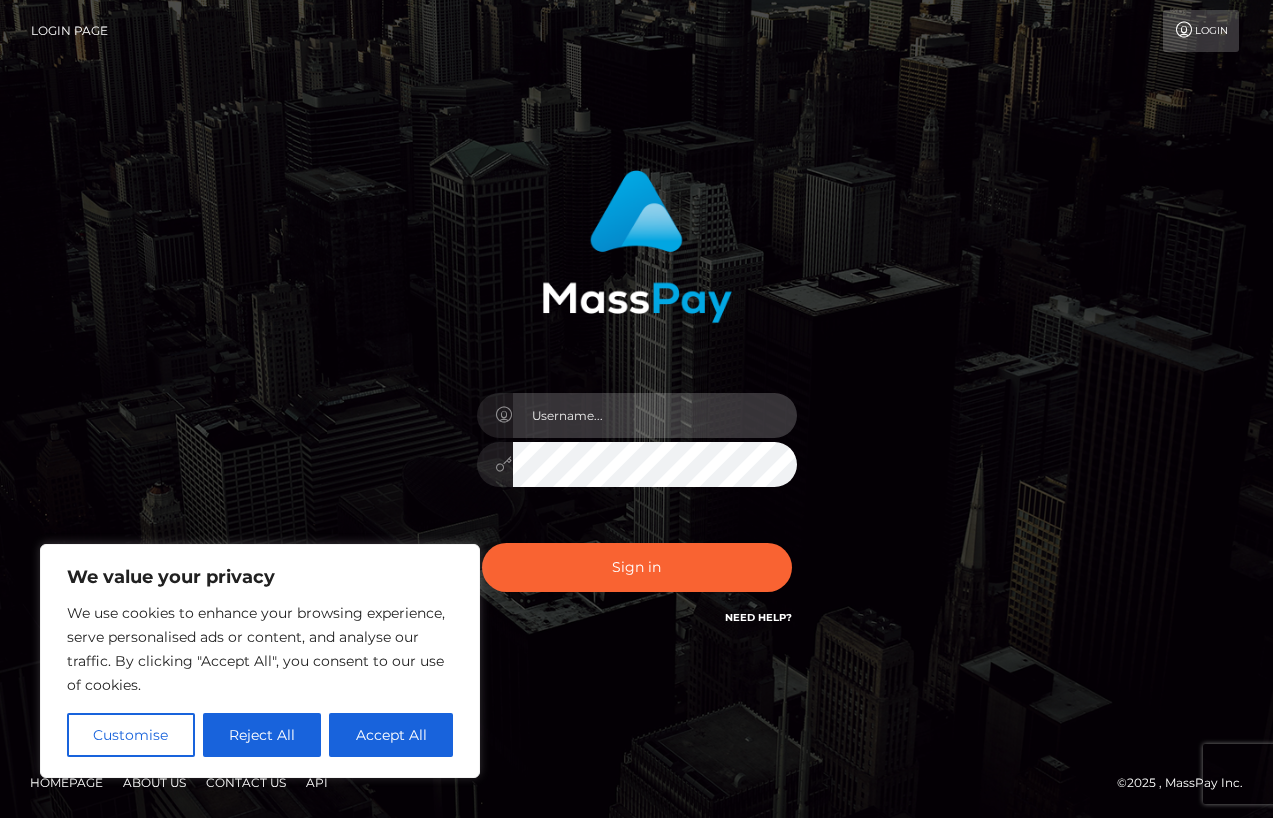 click at bounding box center (655, 415) 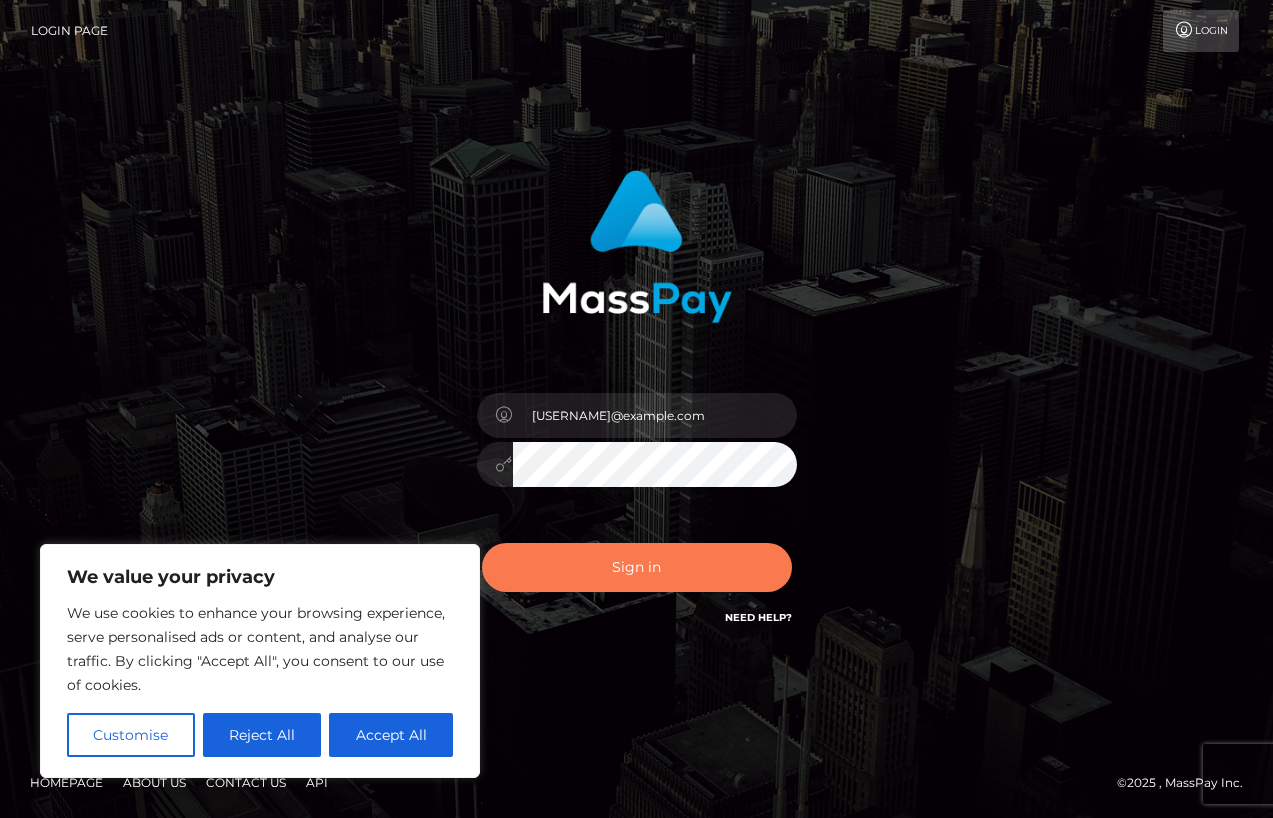 click on "Sign in" at bounding box center [637, 567] 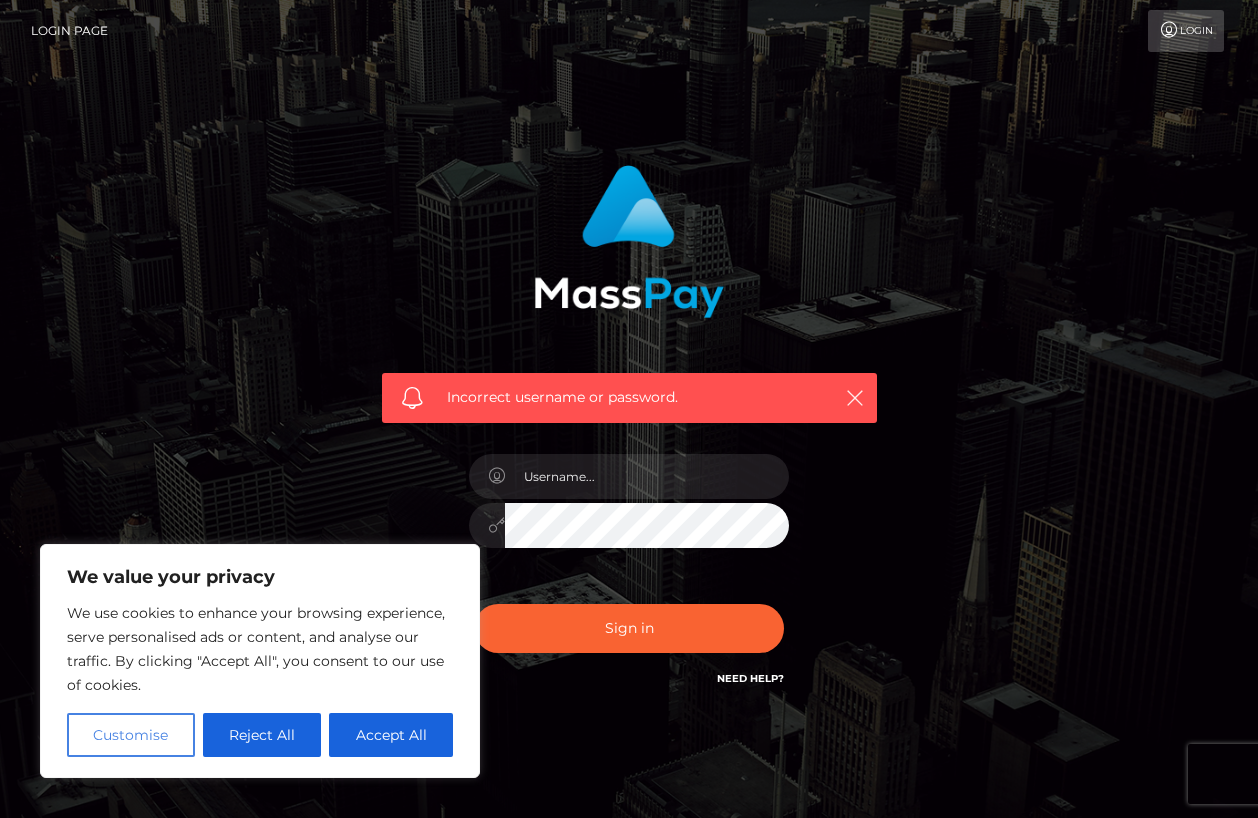 scroll, scrollTop: 0, scrollLeft: 0, axis: both 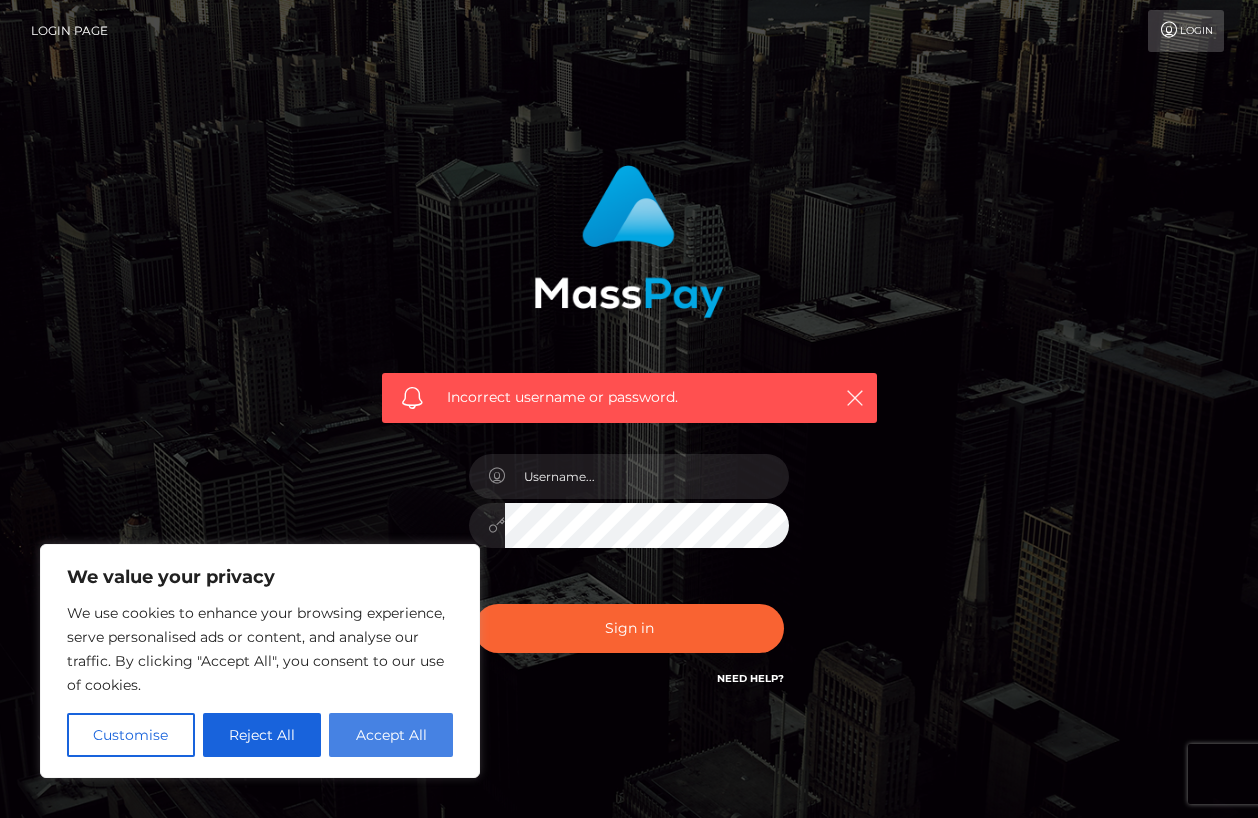 click on "Accept All" at bounding box center [391, 735] 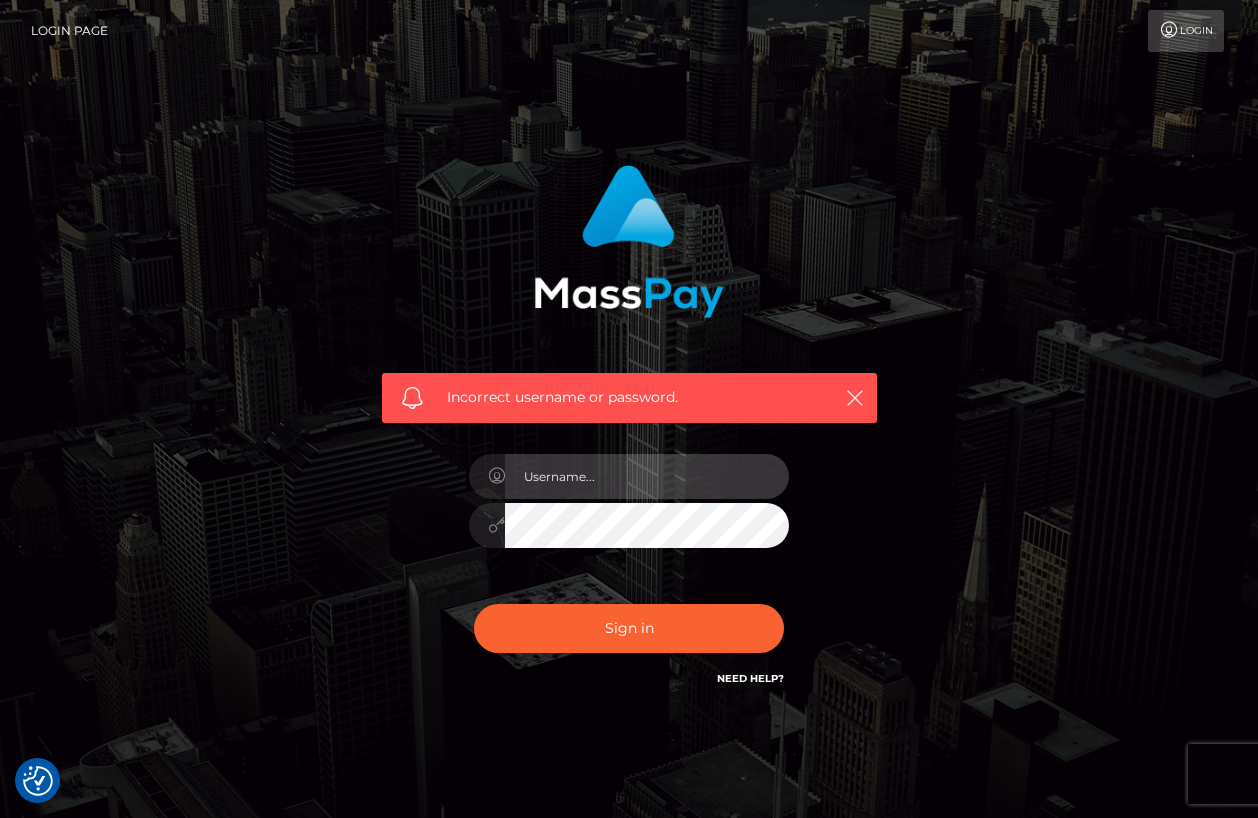 click at bounding box center [647, 476] 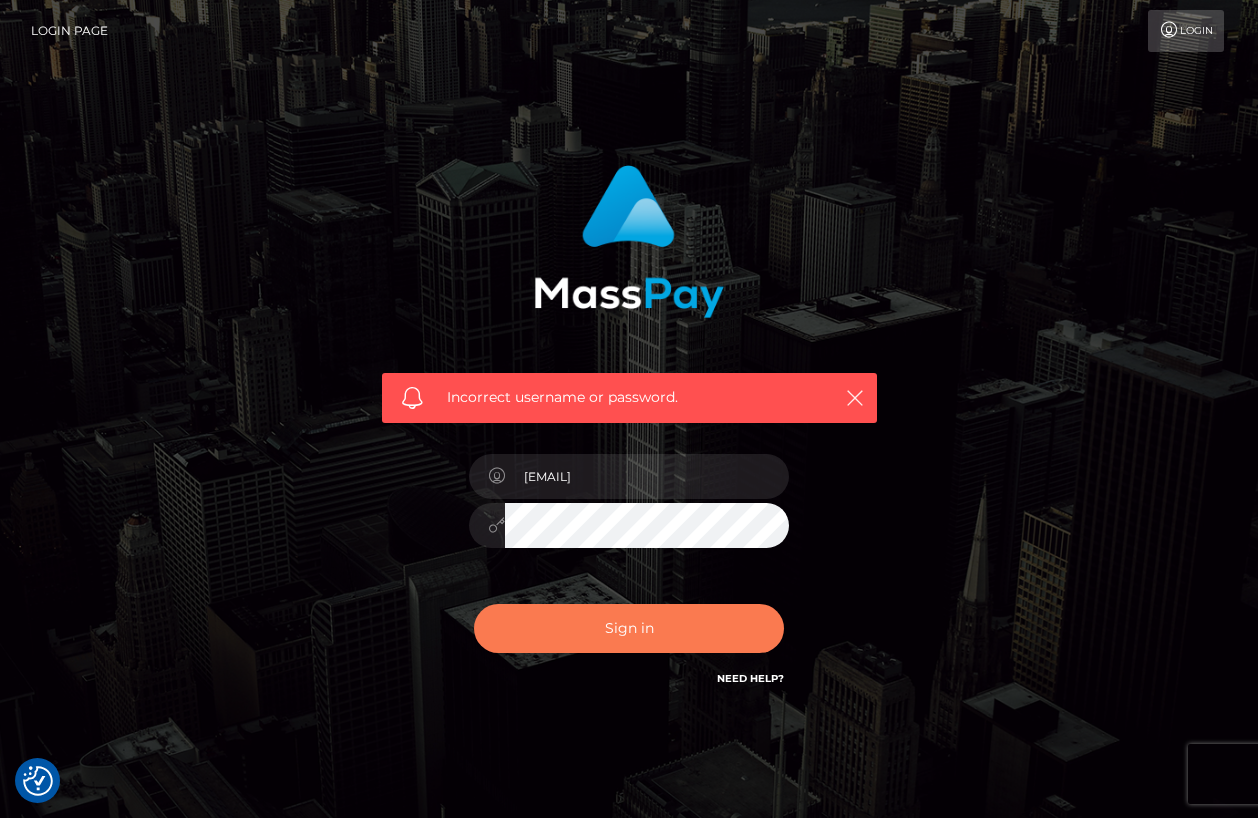 click on "Sign in" at bounding box center (629, 628) 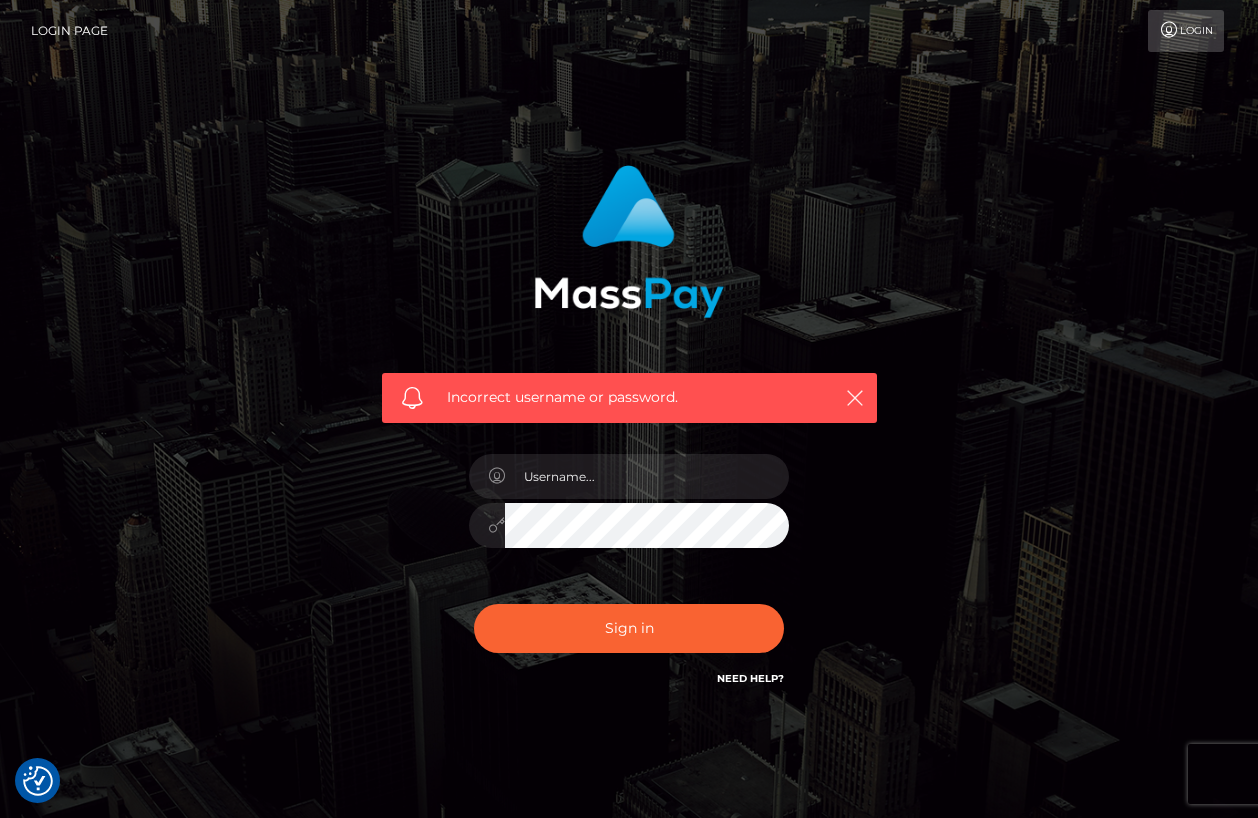 scroll, scrollTop: 0, scrollLeft: 0, axis: both 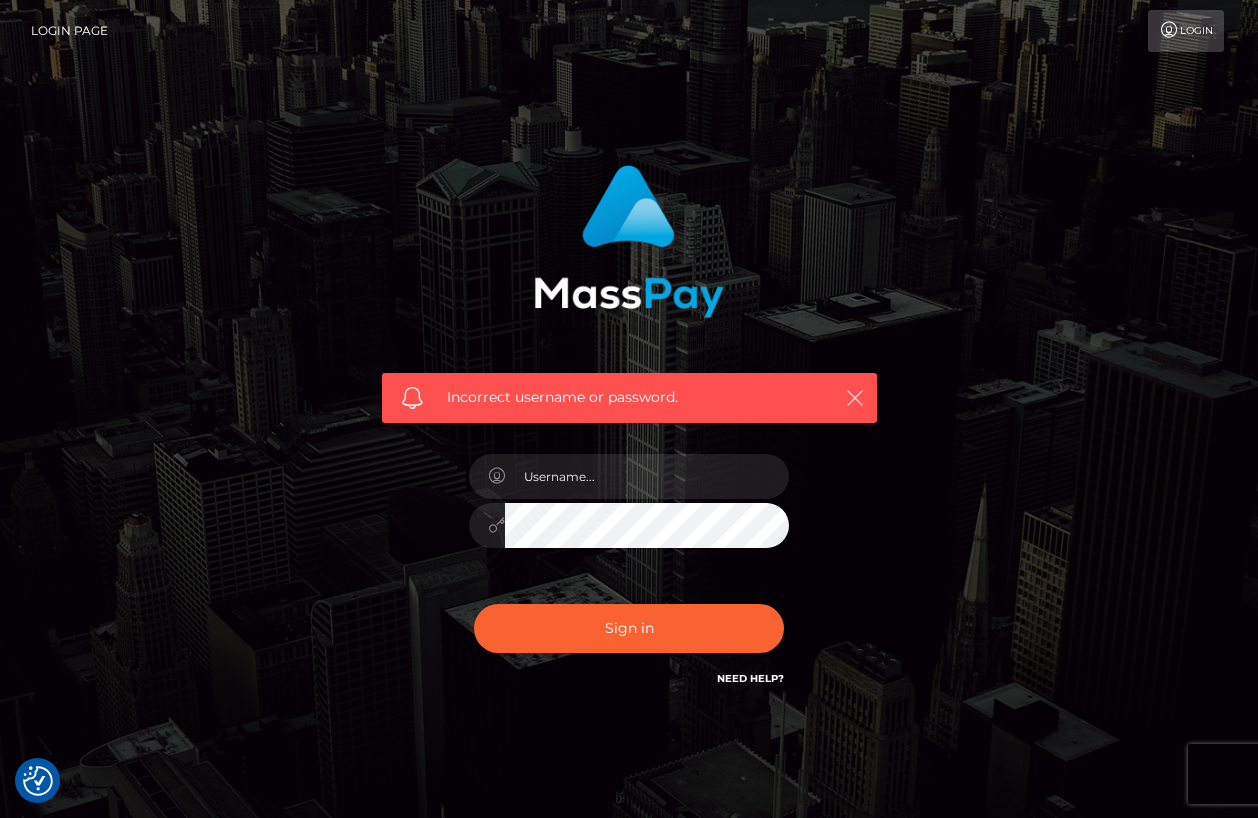 click at bounding box center (855, 398) 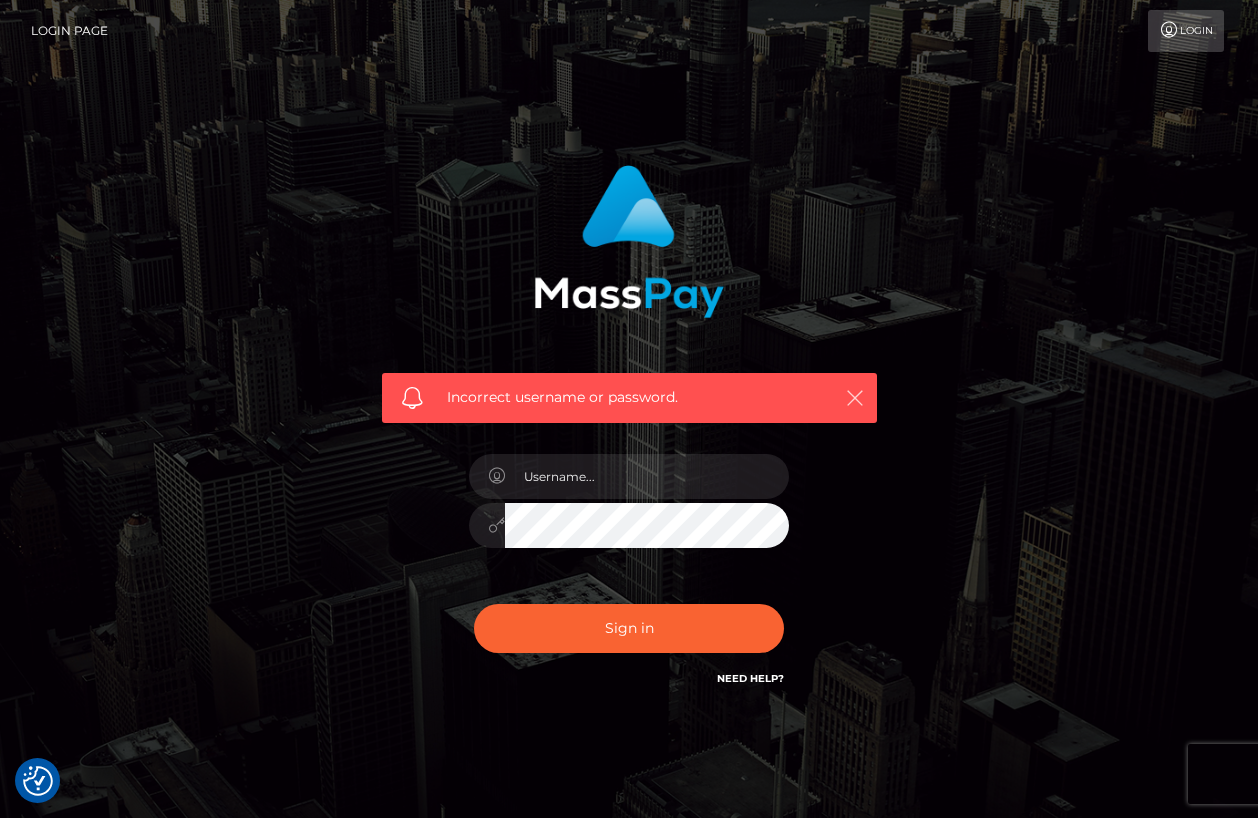 click at bounding box center [855, 398] 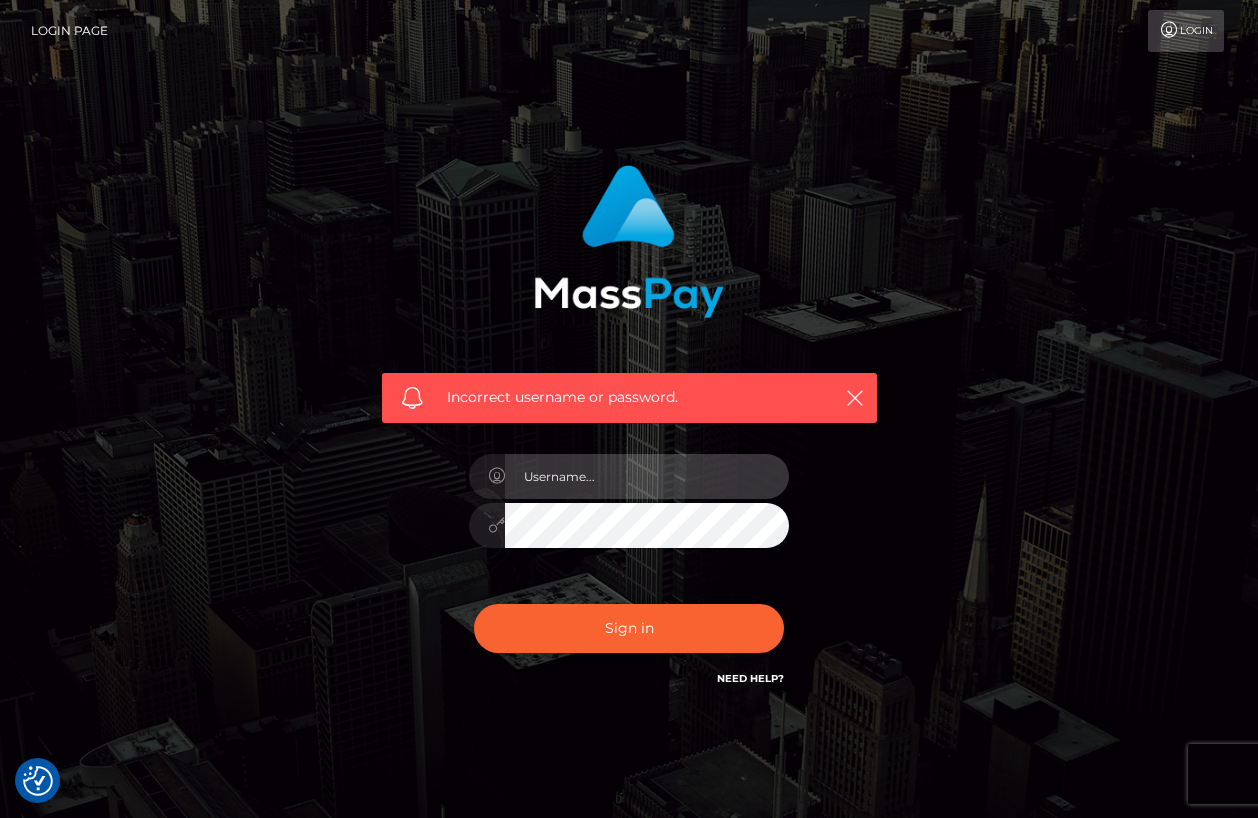 click at bounding box center (647, 476) 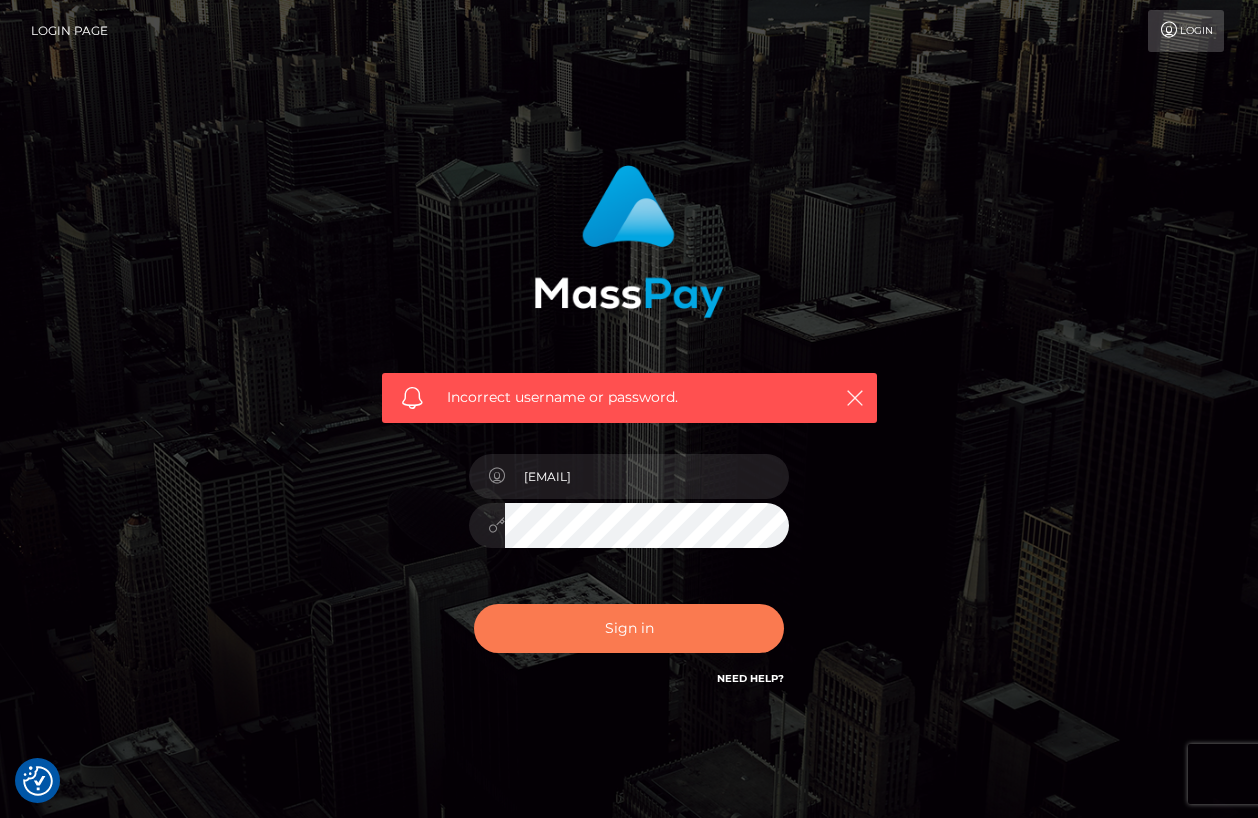 click on "Sign in" at bounding box center [629, 628] 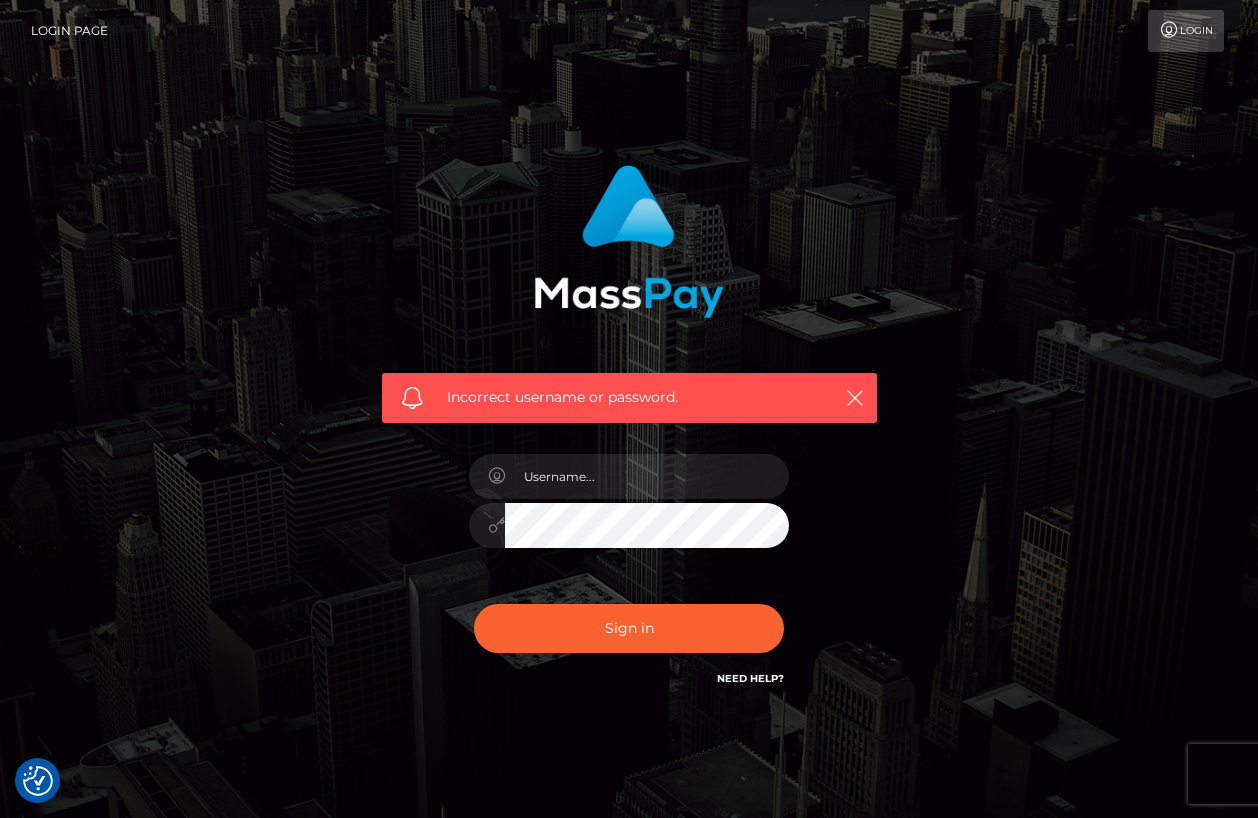 scroll, scrollTop: 0, scrollLeft: 0, axis: both 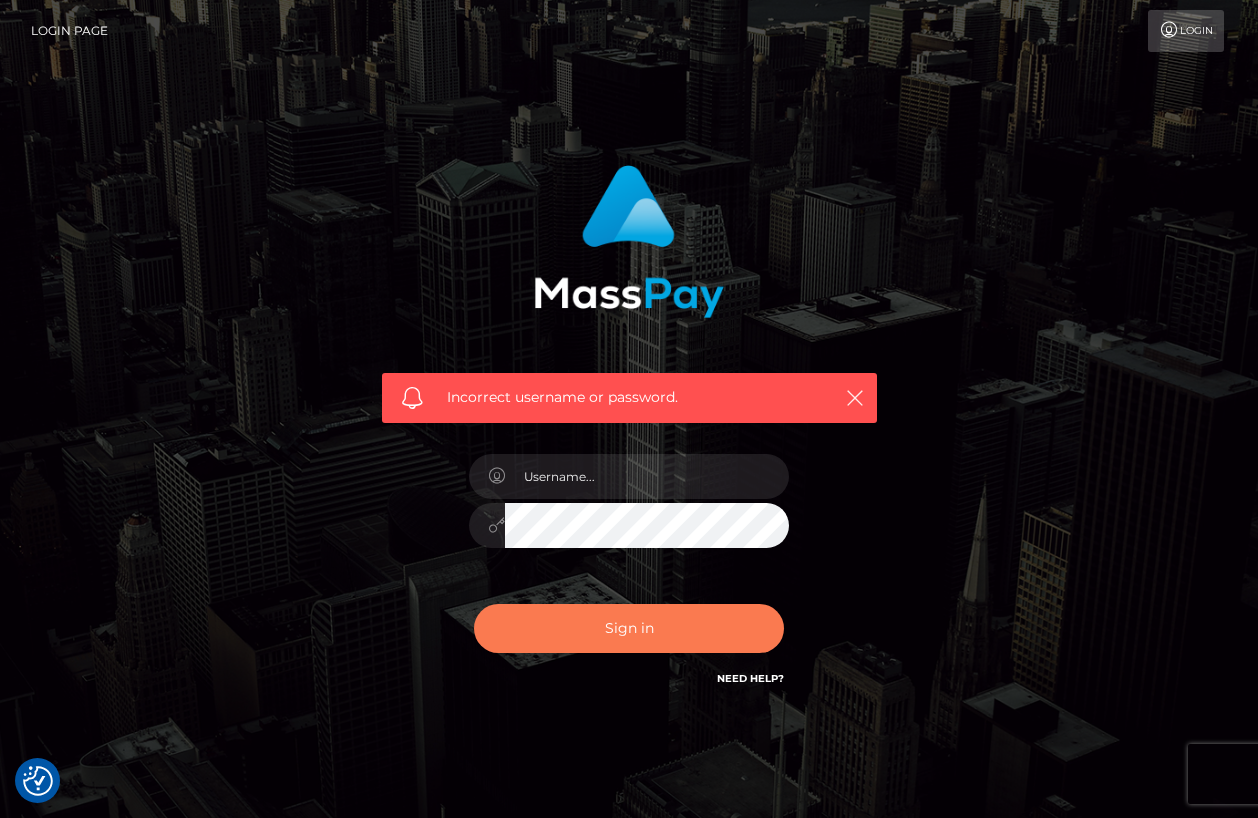 click on "Sign in" at bounding box center (629, 628) 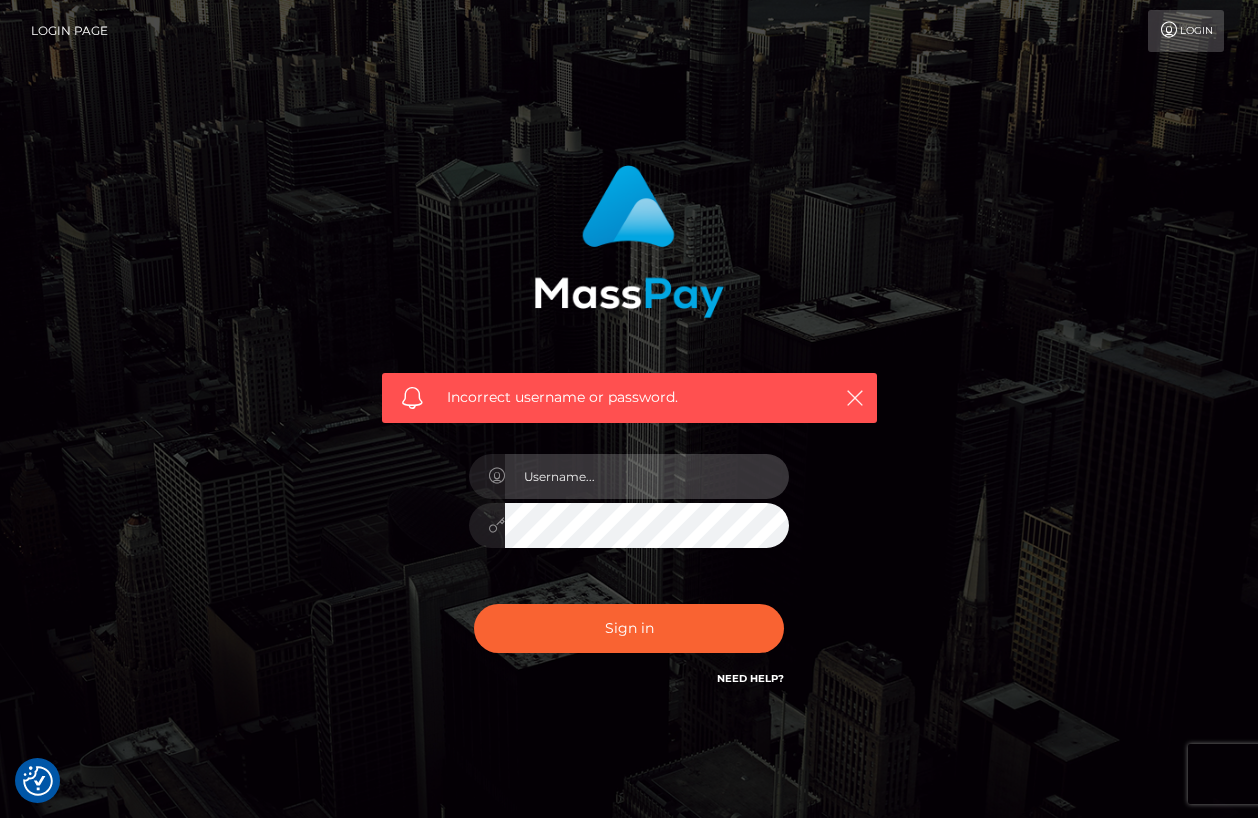 click at bounding box center (647, 476) 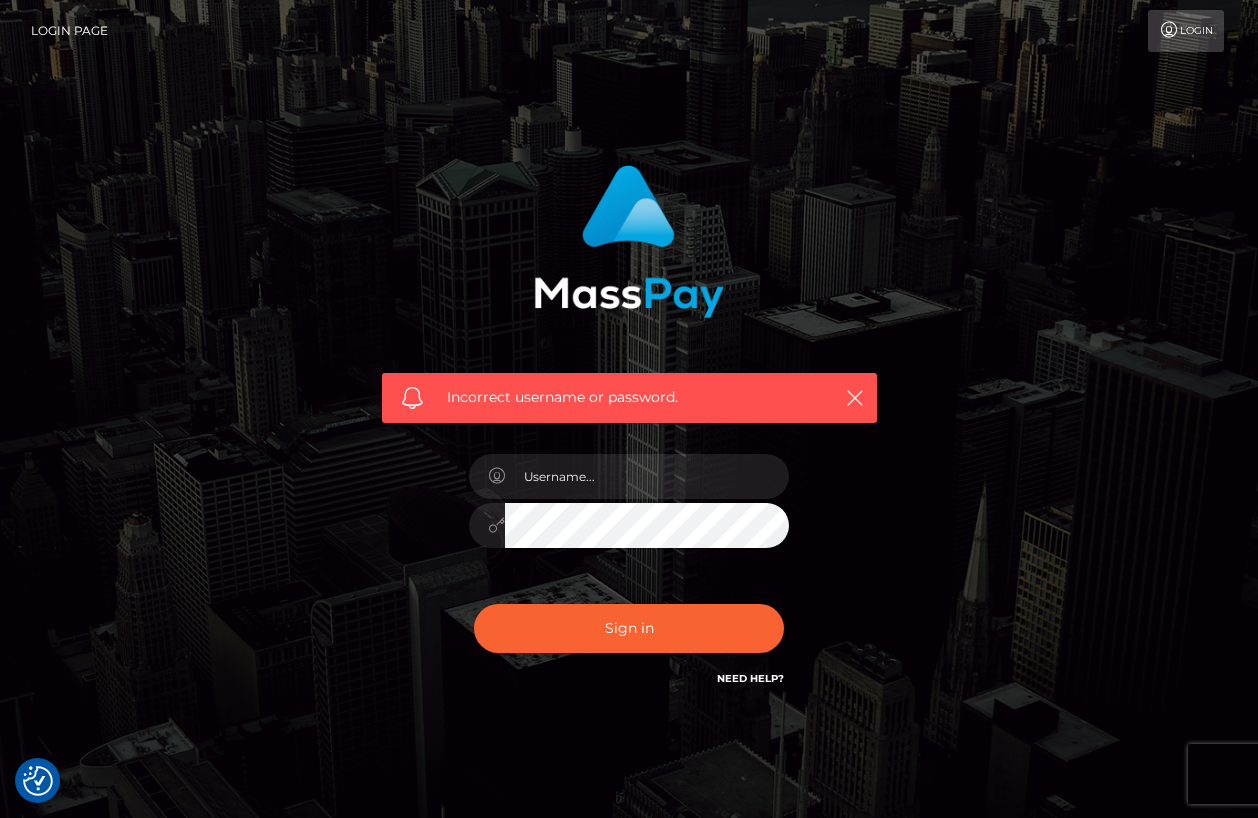 scroll, scrollTop: 0, scrollLeft: 0, axis: both 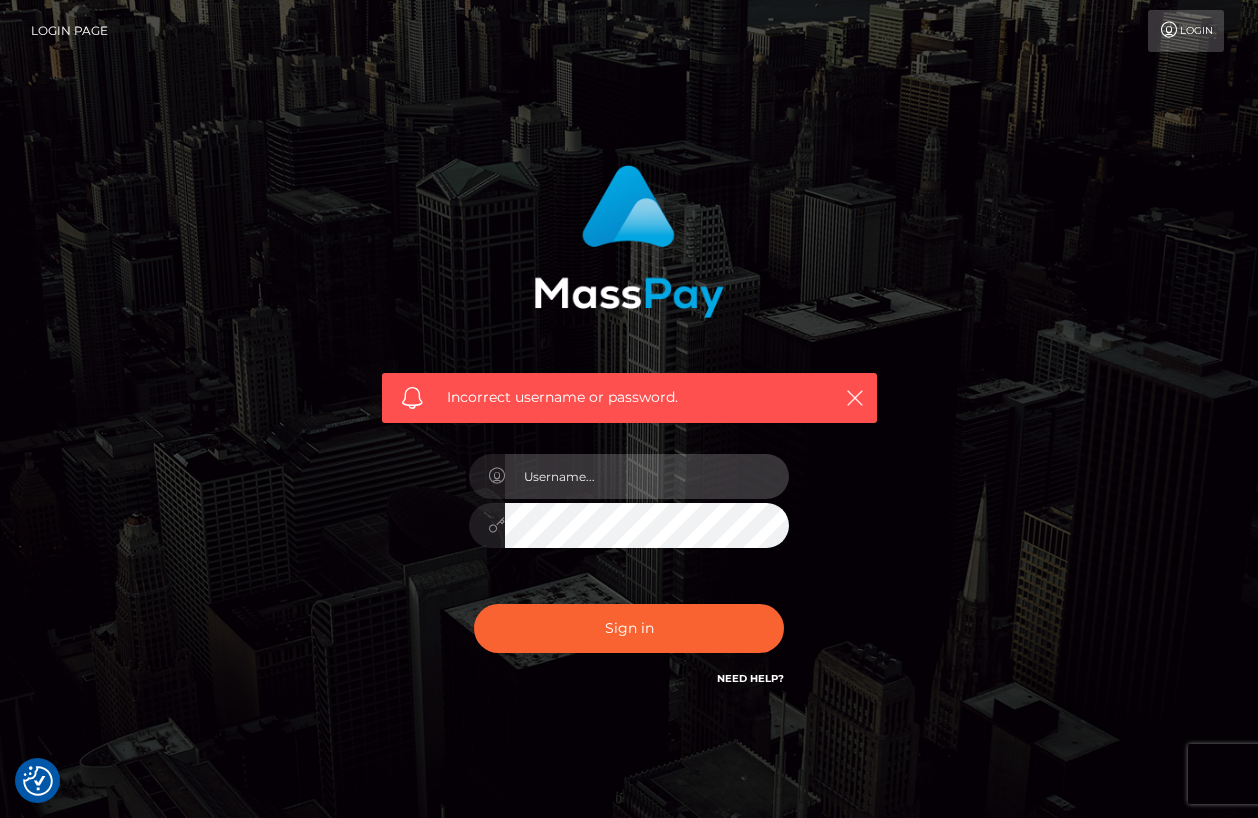 click at bounding box center (647, 476) 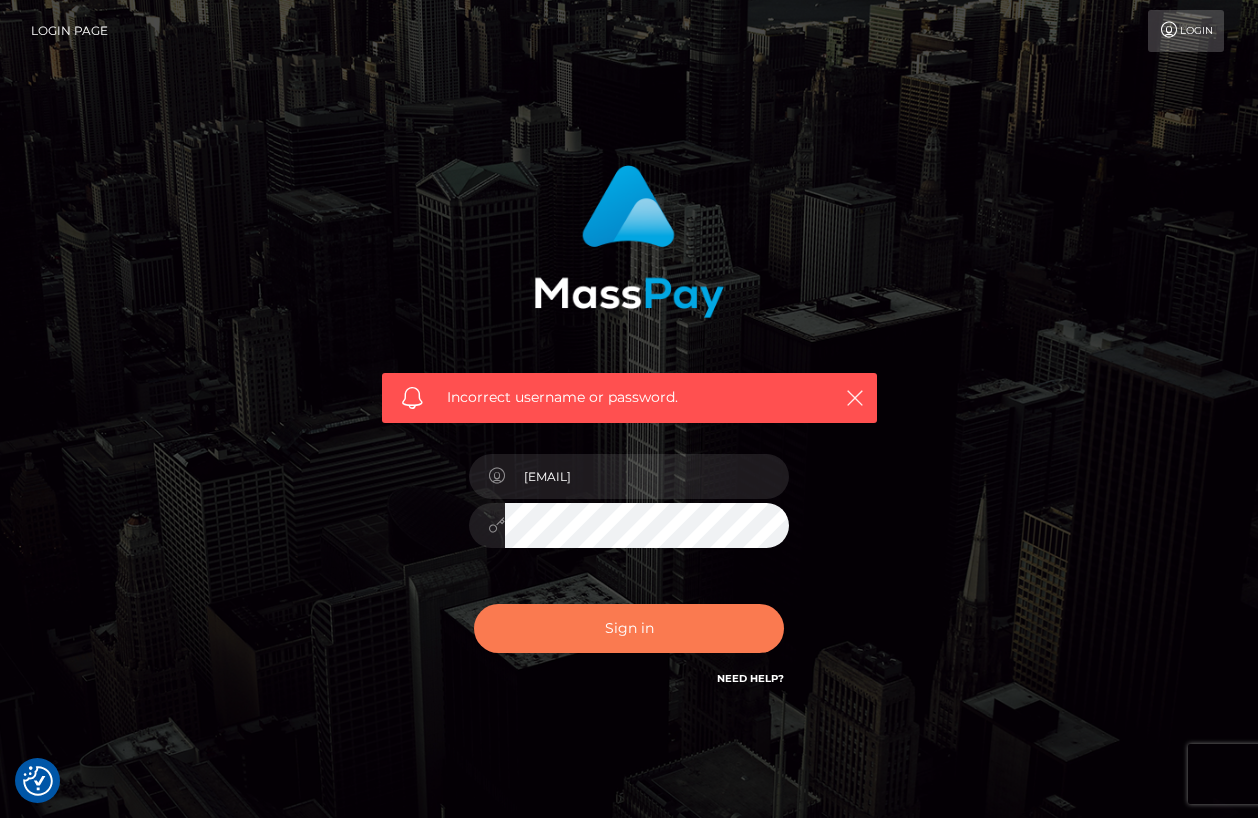 click on "Sign in" at bounding box center [629, 628] 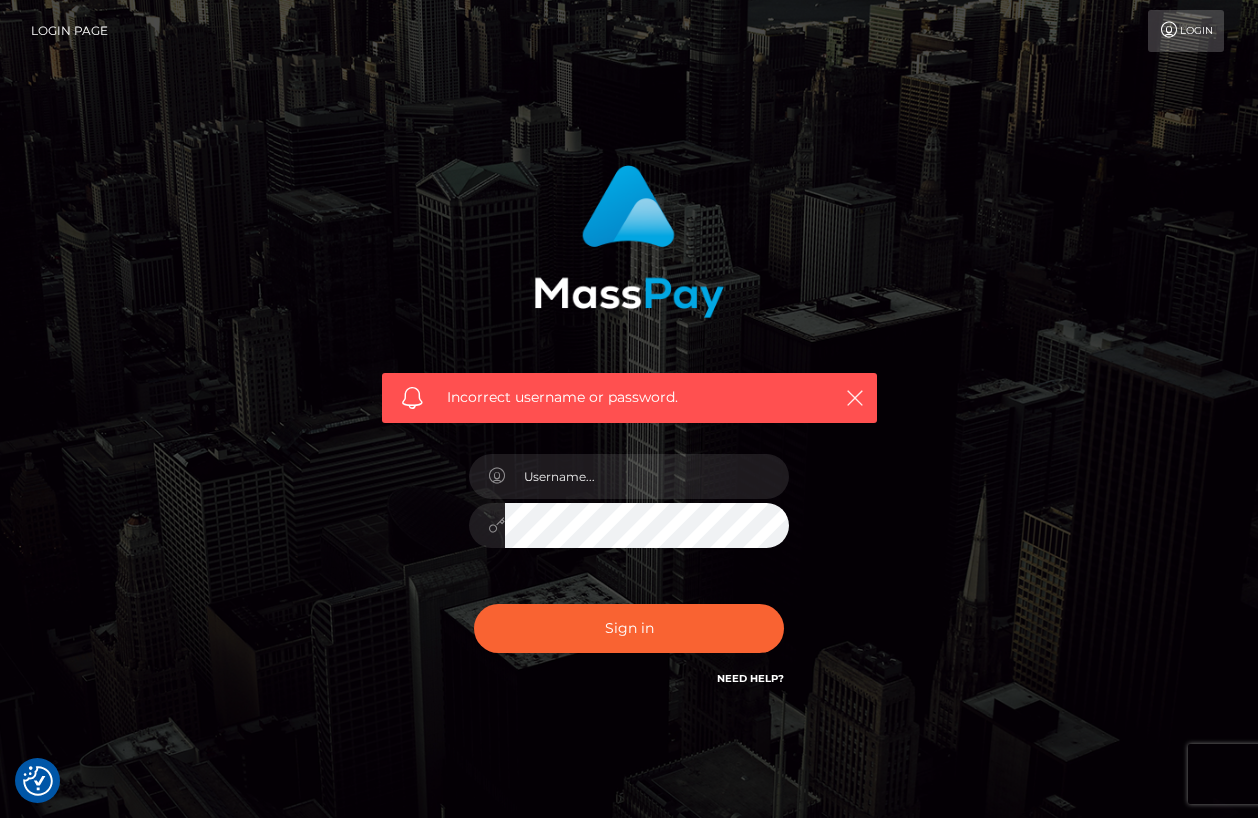 scroll, scrollTop: 0, scrollLeft: 0, axis: both 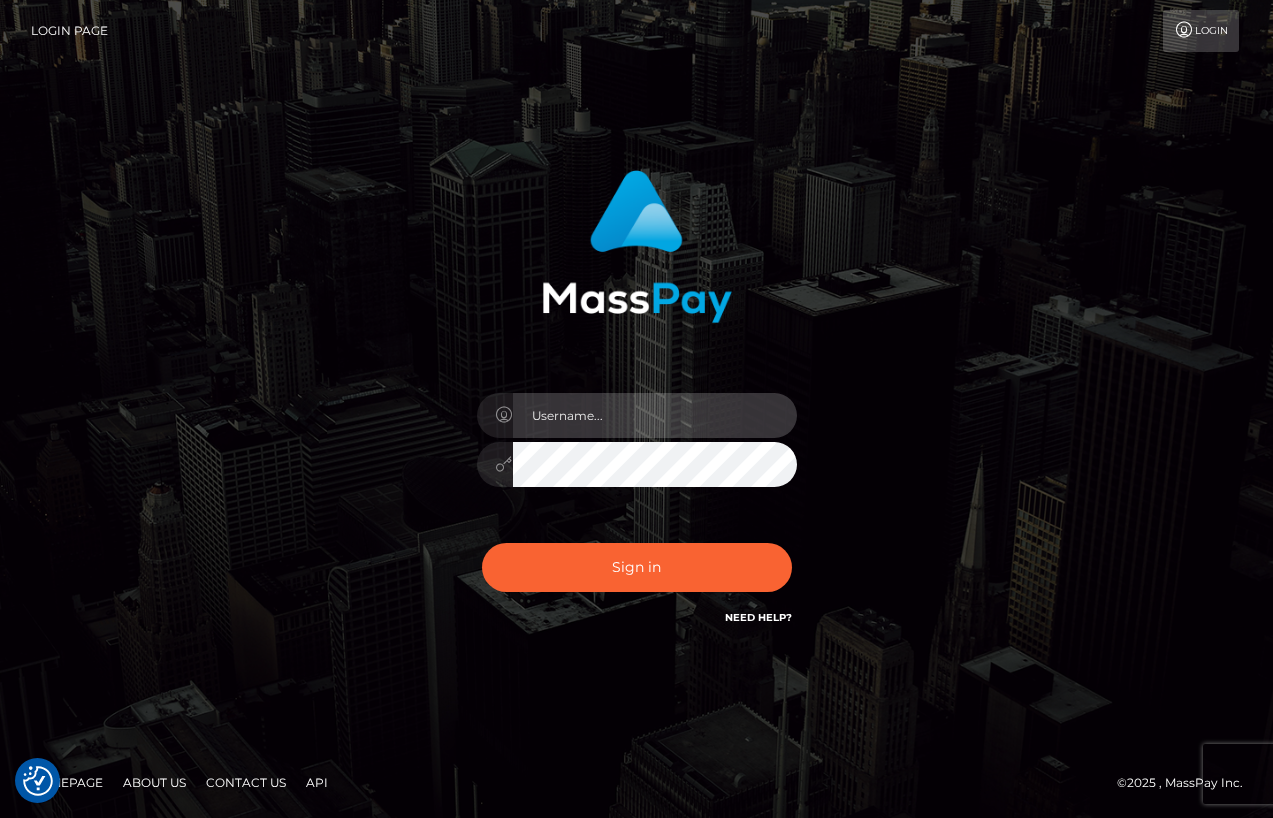 click at bounding box center (655, 415) 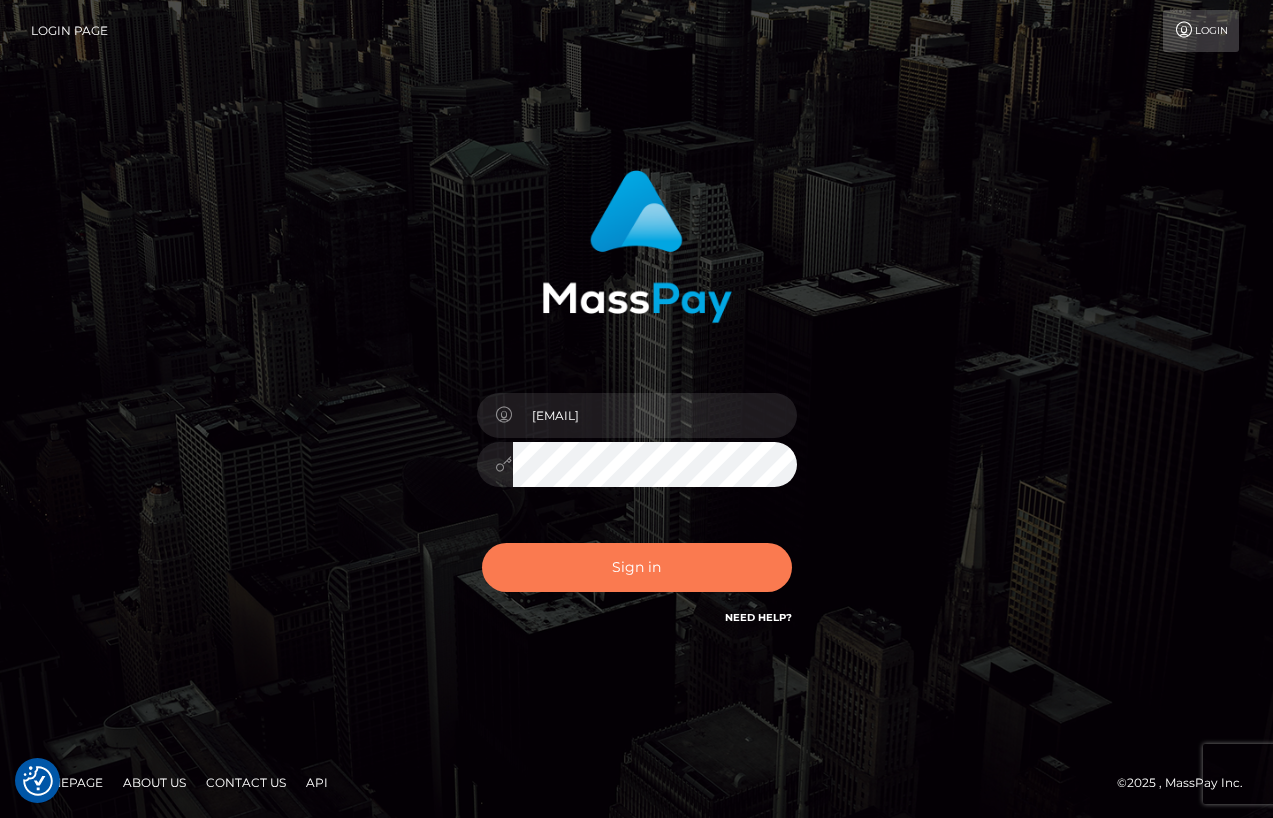 click on "Sign in" at bounding box center (637, 567) 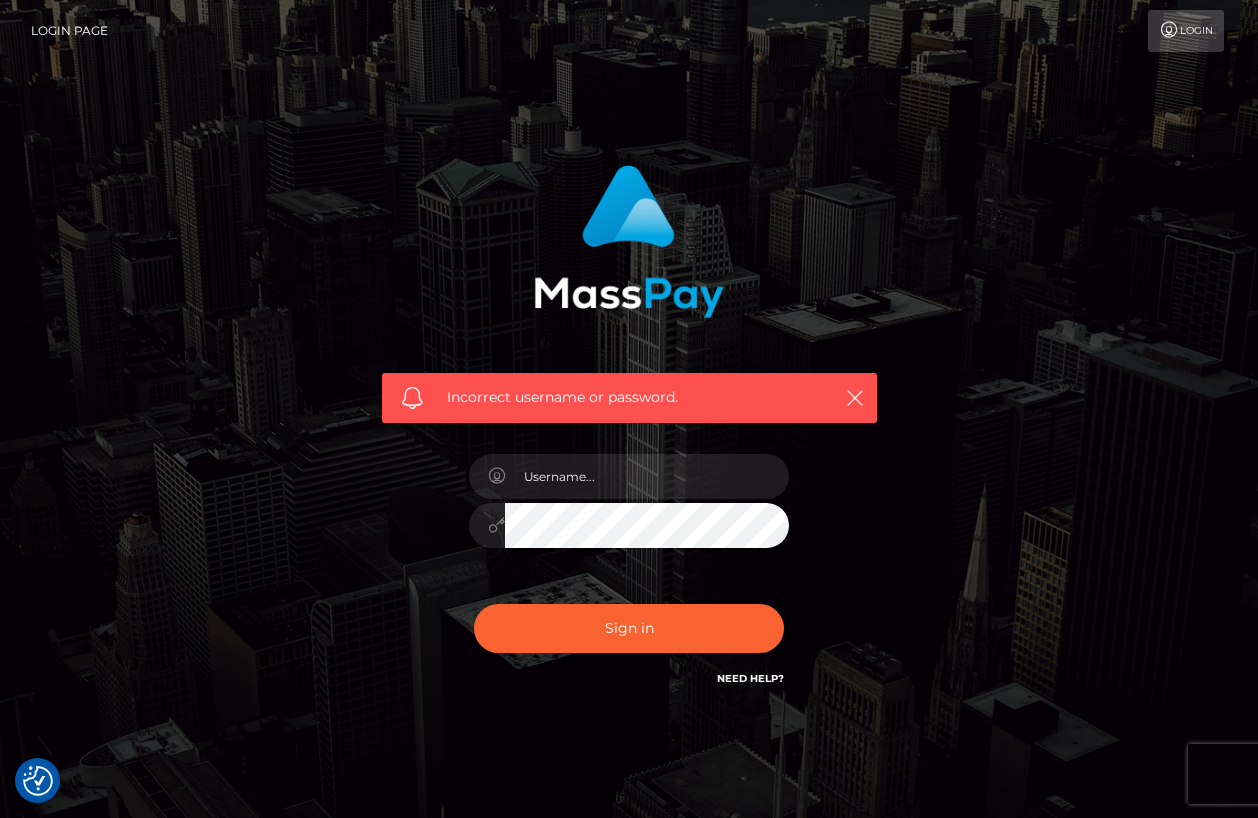 scroll, scrollTop: 0, scrollLeft: 0, axis: both 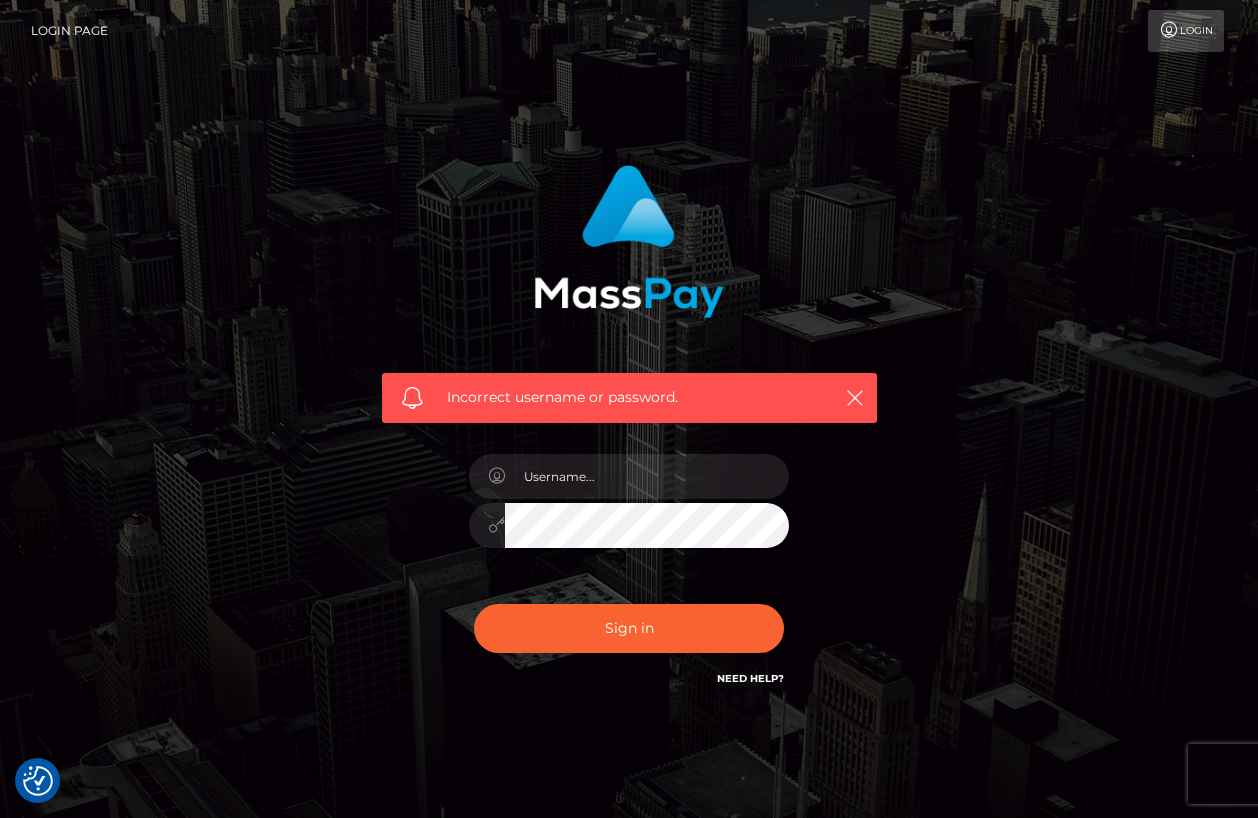 click on "Incorrect username or password." at bounding box center [629, 437] 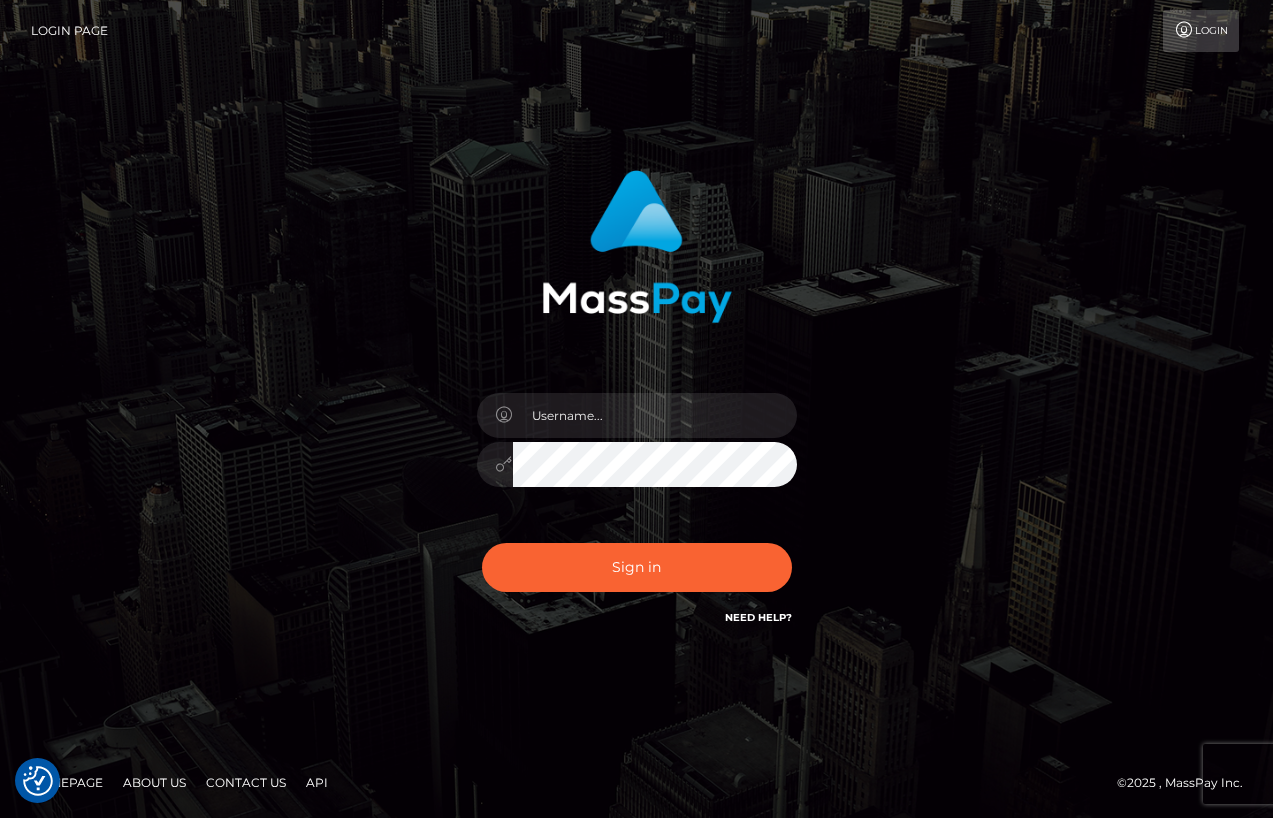 scroll, scrollTop: 0, scrollLeft: 0, axis: both 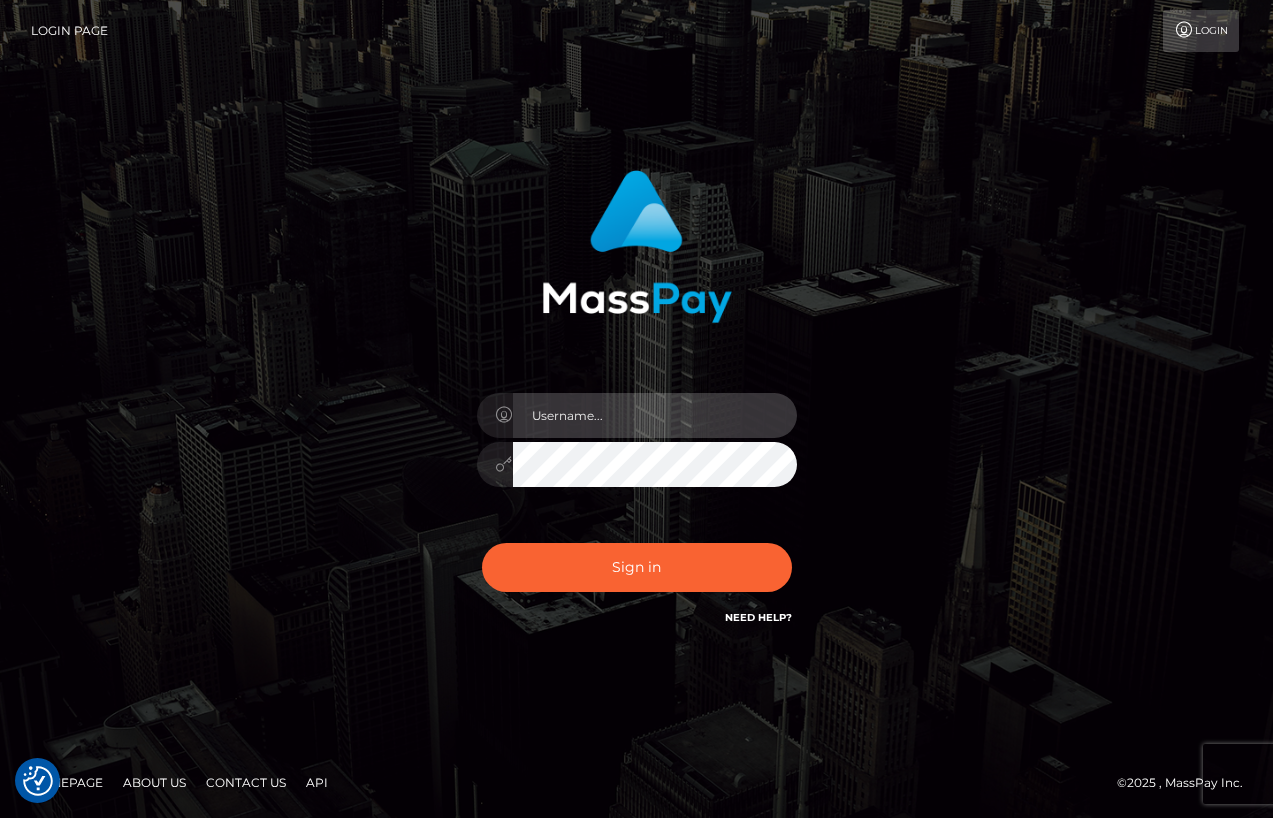 click at bounding box center [655, 415] 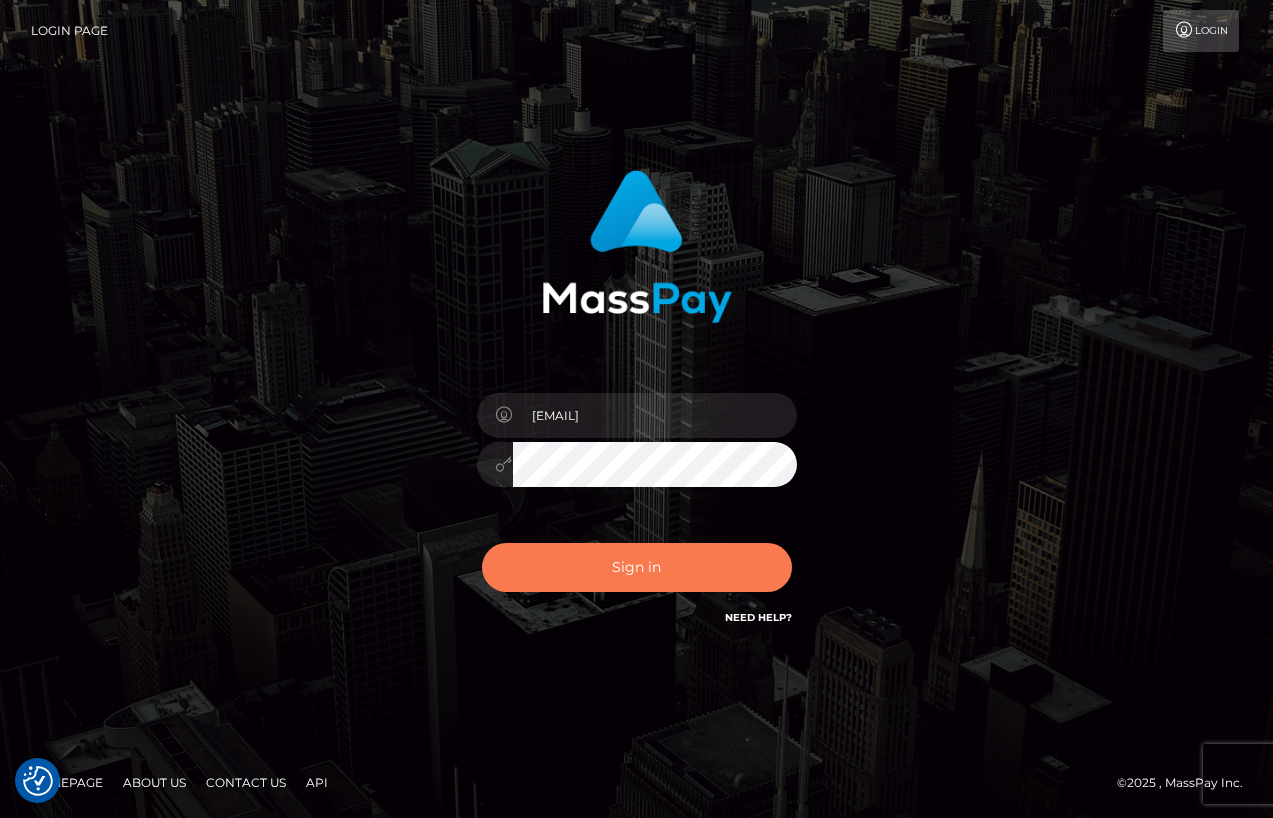 click on "Sign in" at bounding box center (637, 567) 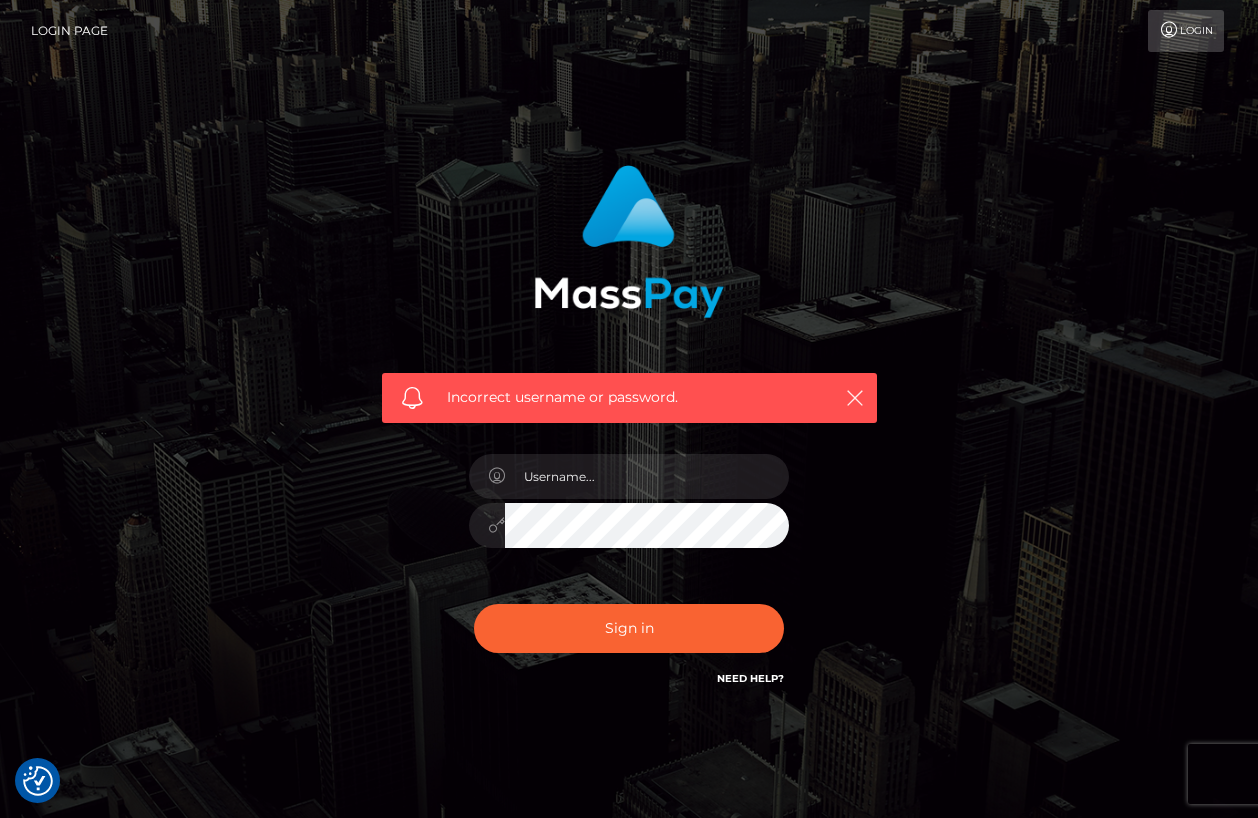 scroll, scrollTop: 0, scrollLeft: 0, axis: both 